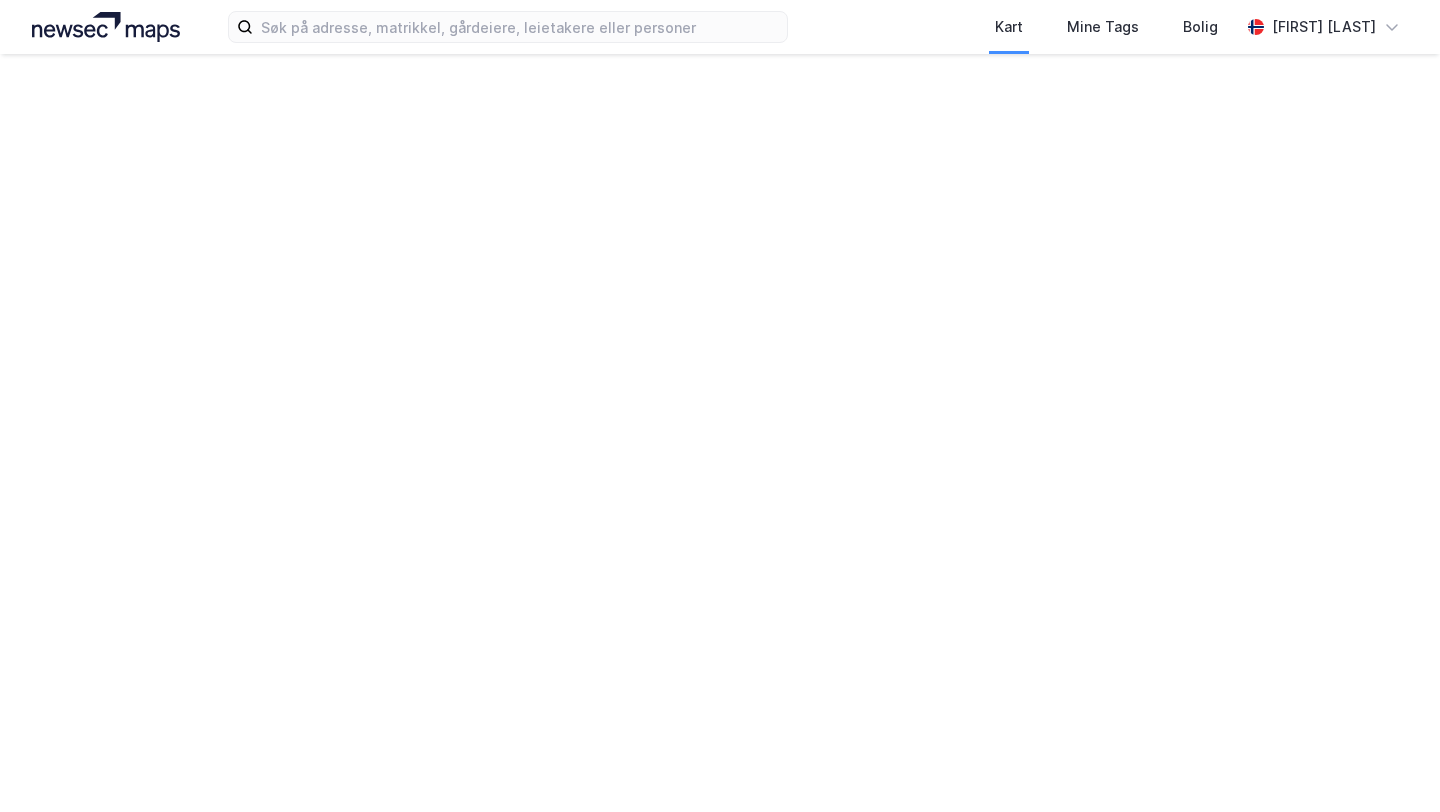 scroll, scrollTop: 0, scrollLeft: 0, axis: both 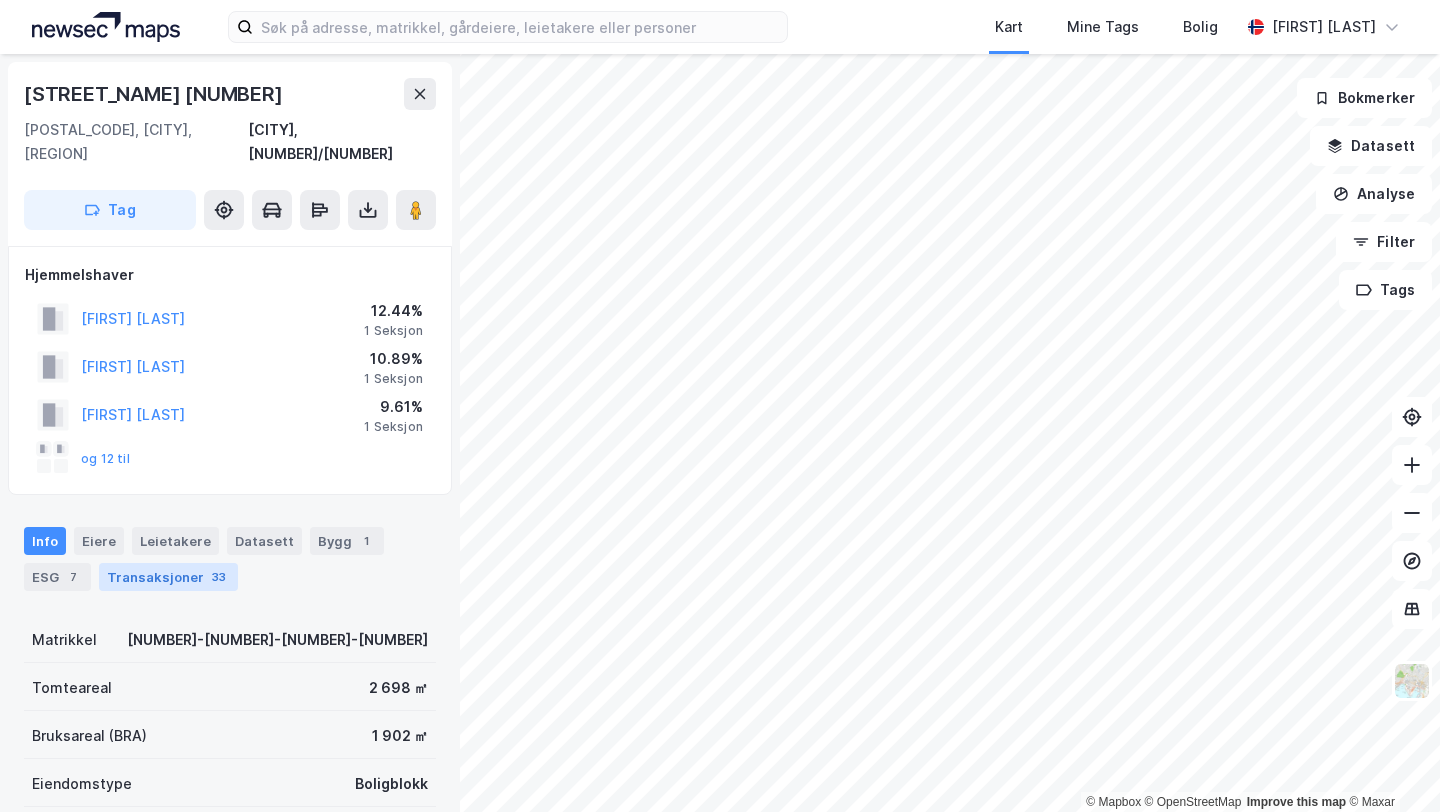 click on "Transaksjoner 33" at bounding box center [168, 577] 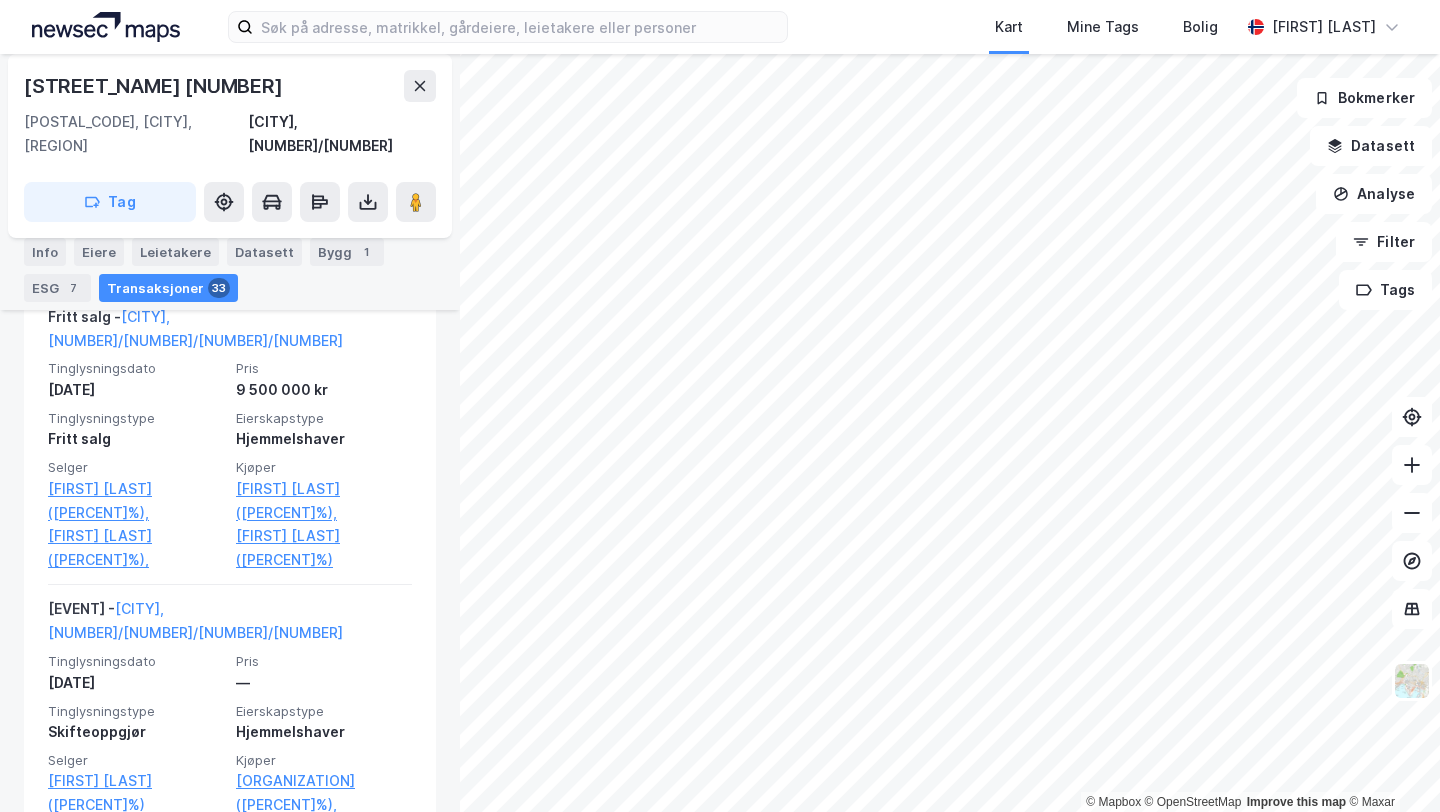 scroll, scrollTop: 1487, scrollLeft: 0, axis: vertical 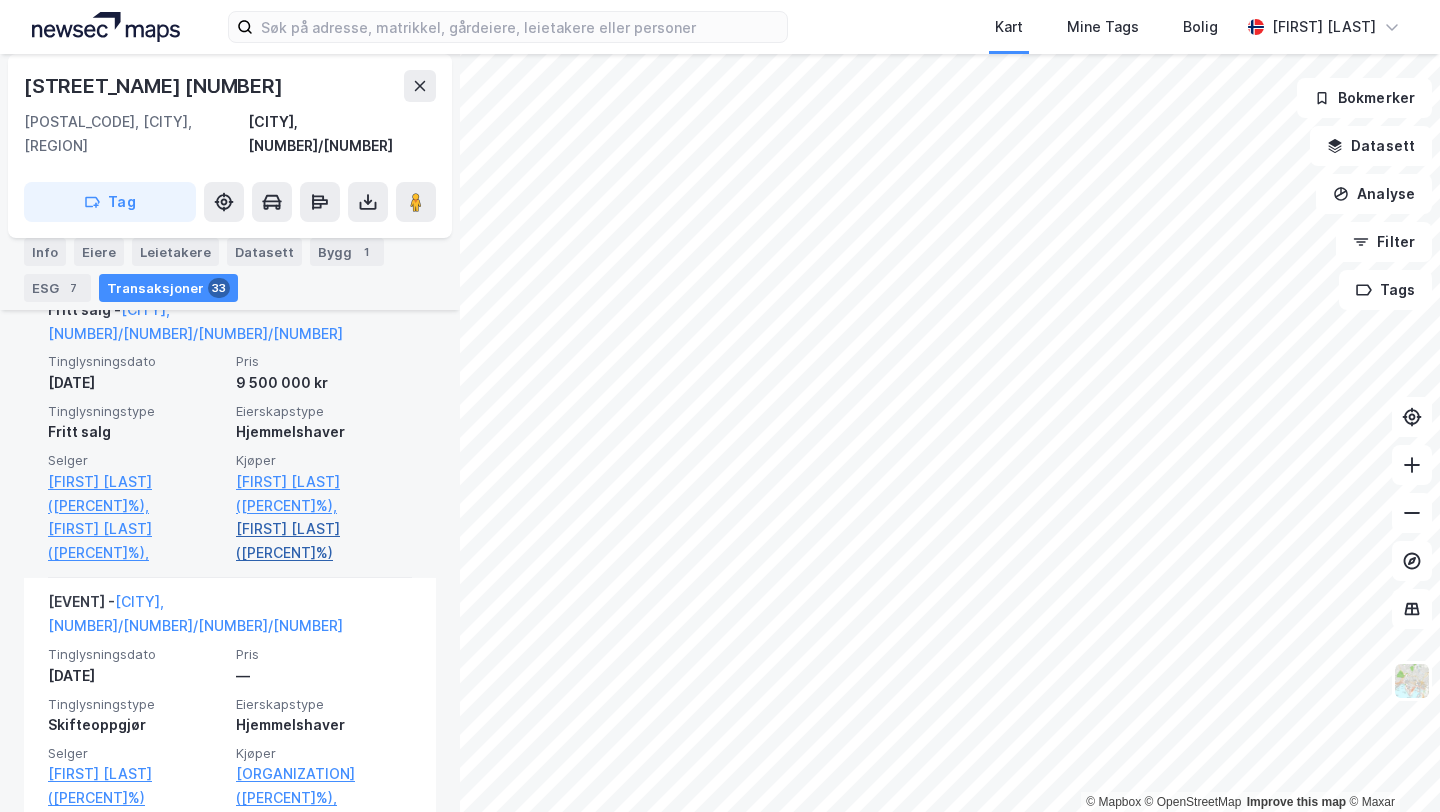 click on "[FIRST] [LAST] ([PERCENT]%)" at bounding box center [324, 541] 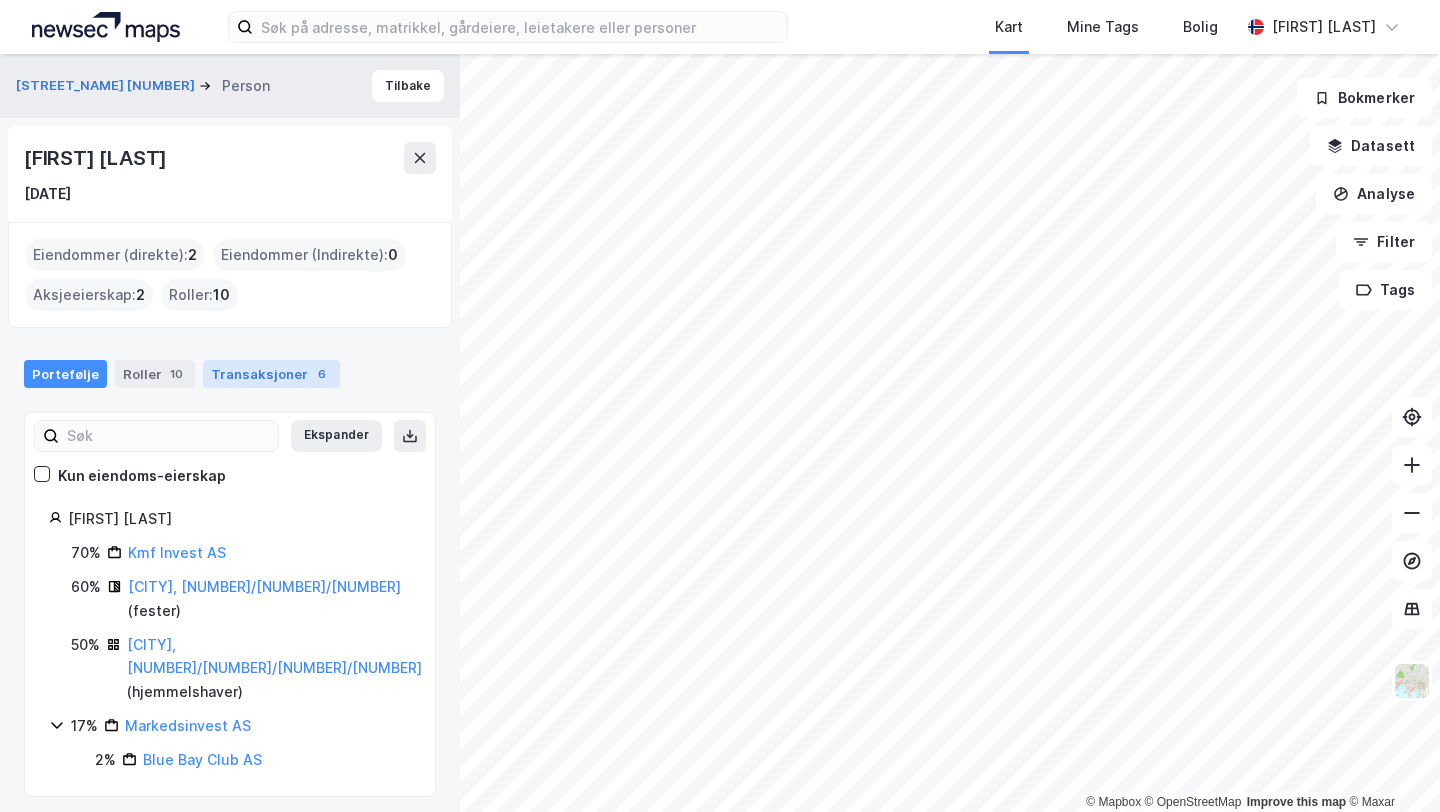 click on "Transaksjoner 6" at bounding box center (271, 374) 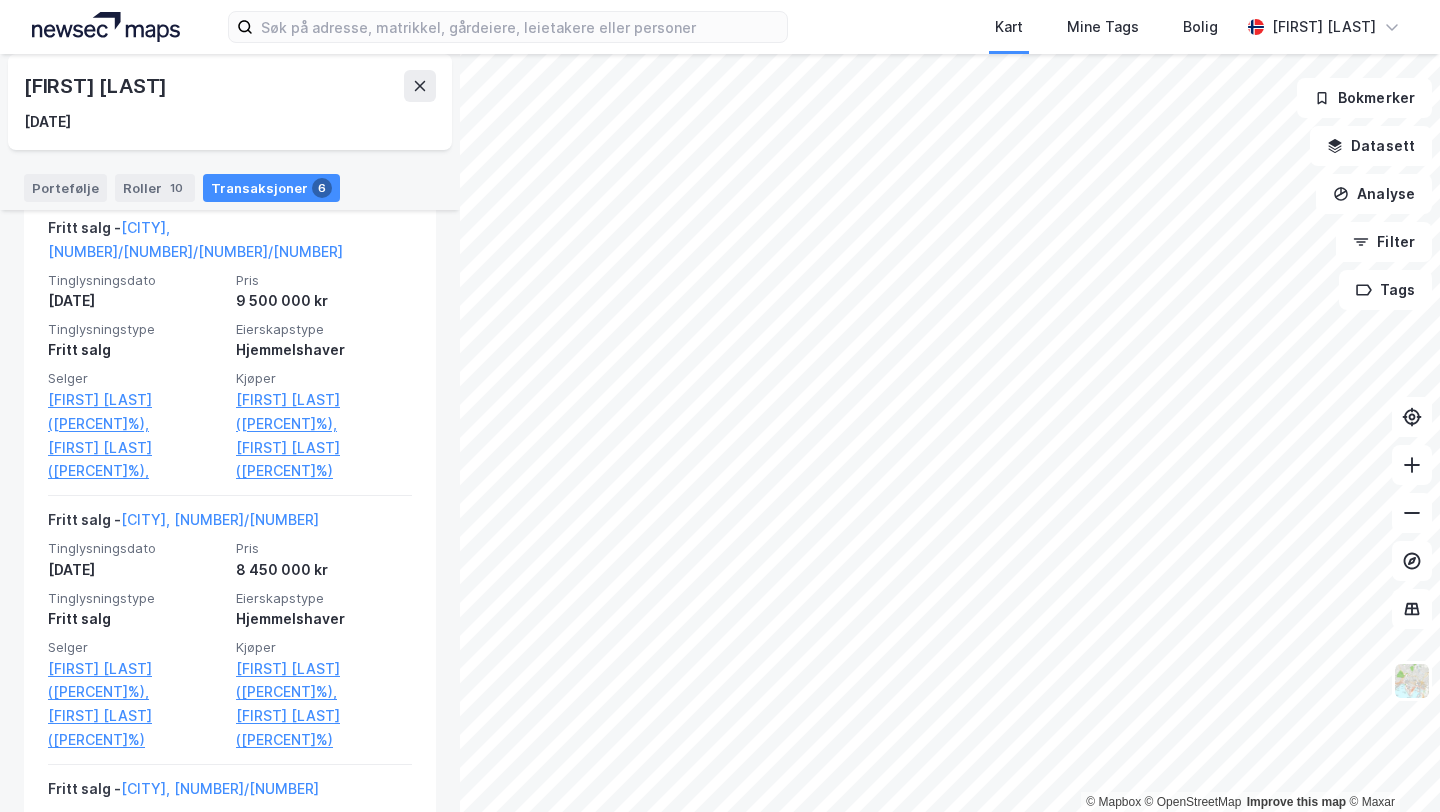 scroll, scrollTop: 887, scrollLeft: 0, axis: vertical 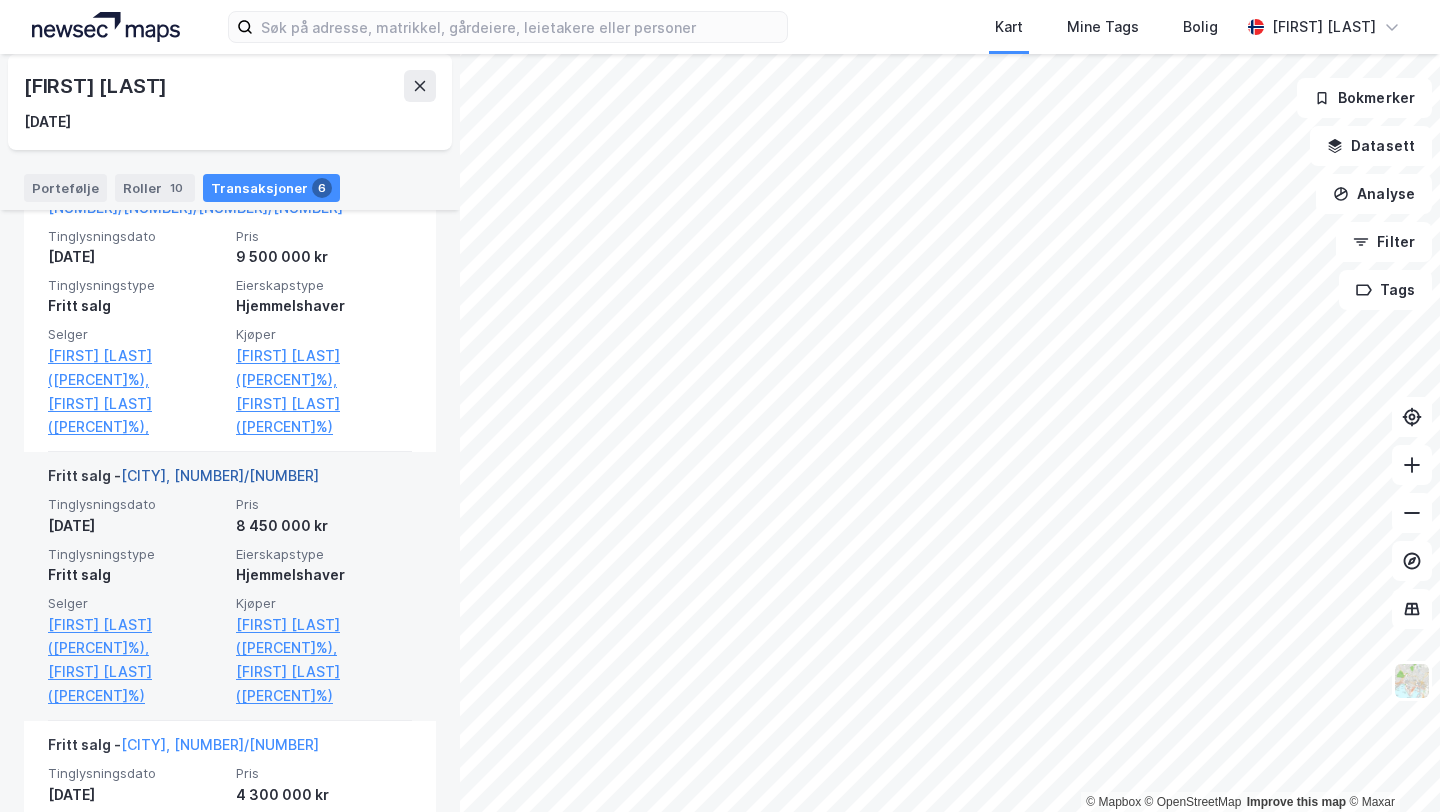 click on "[CITY], [NUMBER]/[NUMBER]" at bounding box center (220, 475) 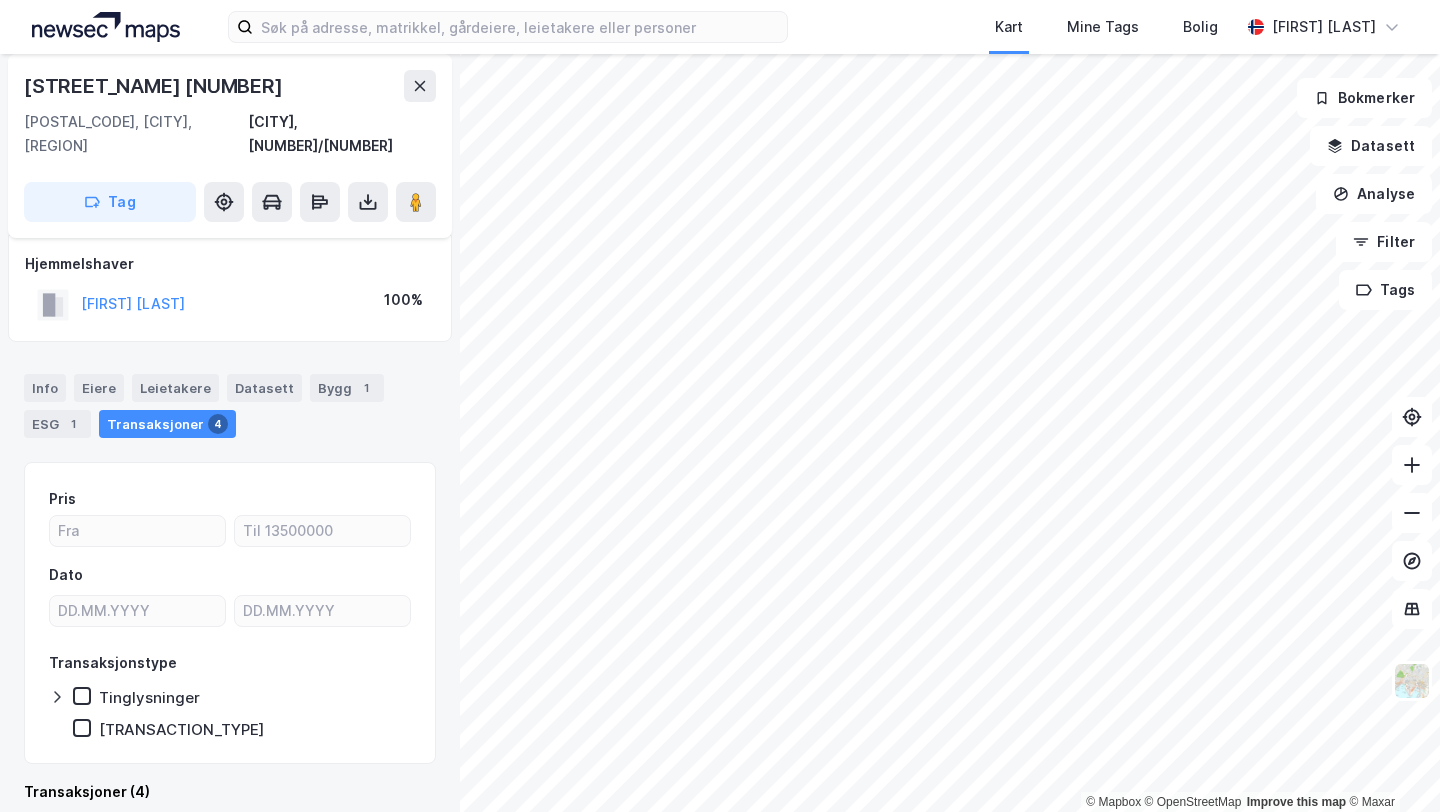 scroll, scrollTop: 313, scrollLeft: 0, axis: vertical 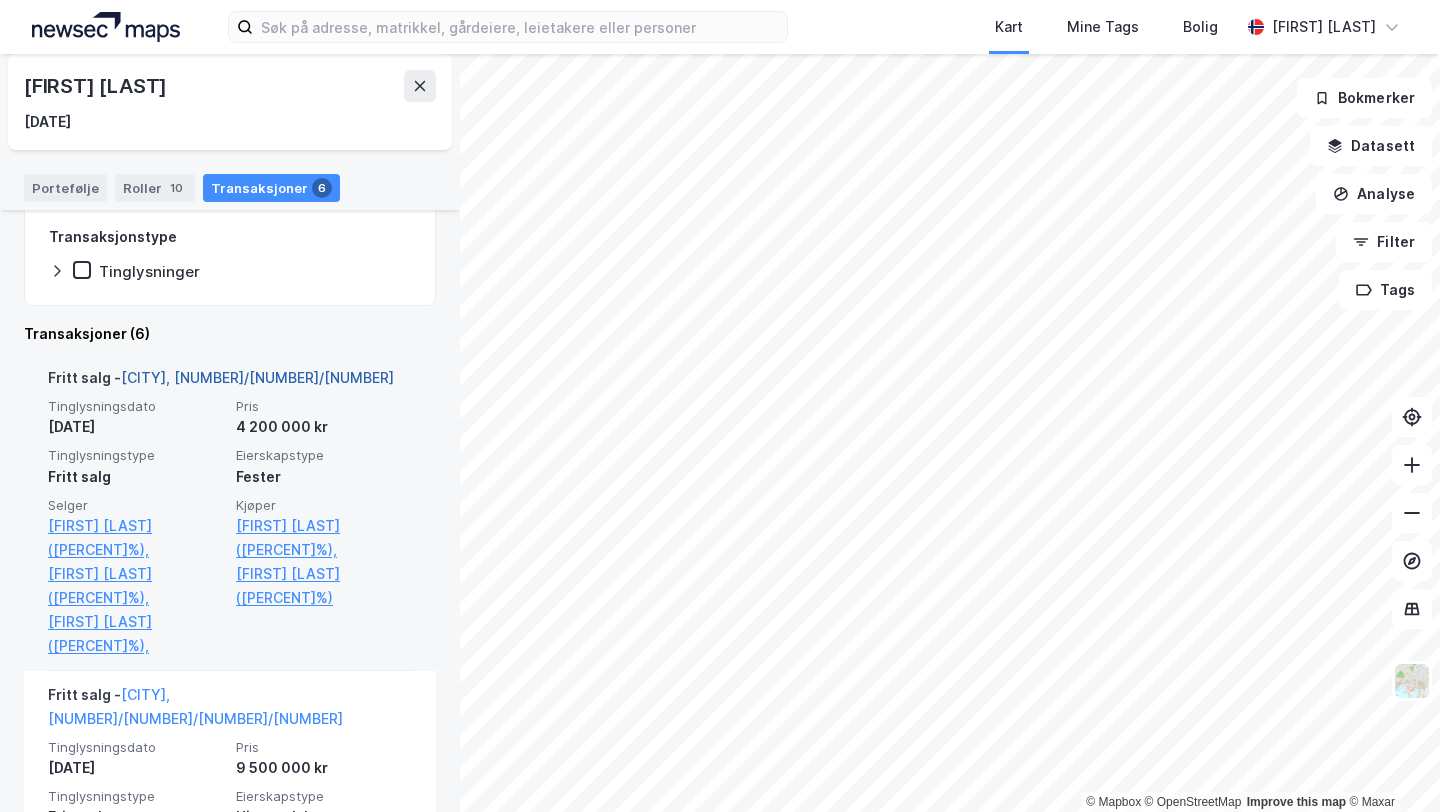 click on "[CITY], [NUMBER]/[NUMBER]/[NUMBER]" at bounding box center [257, 377] 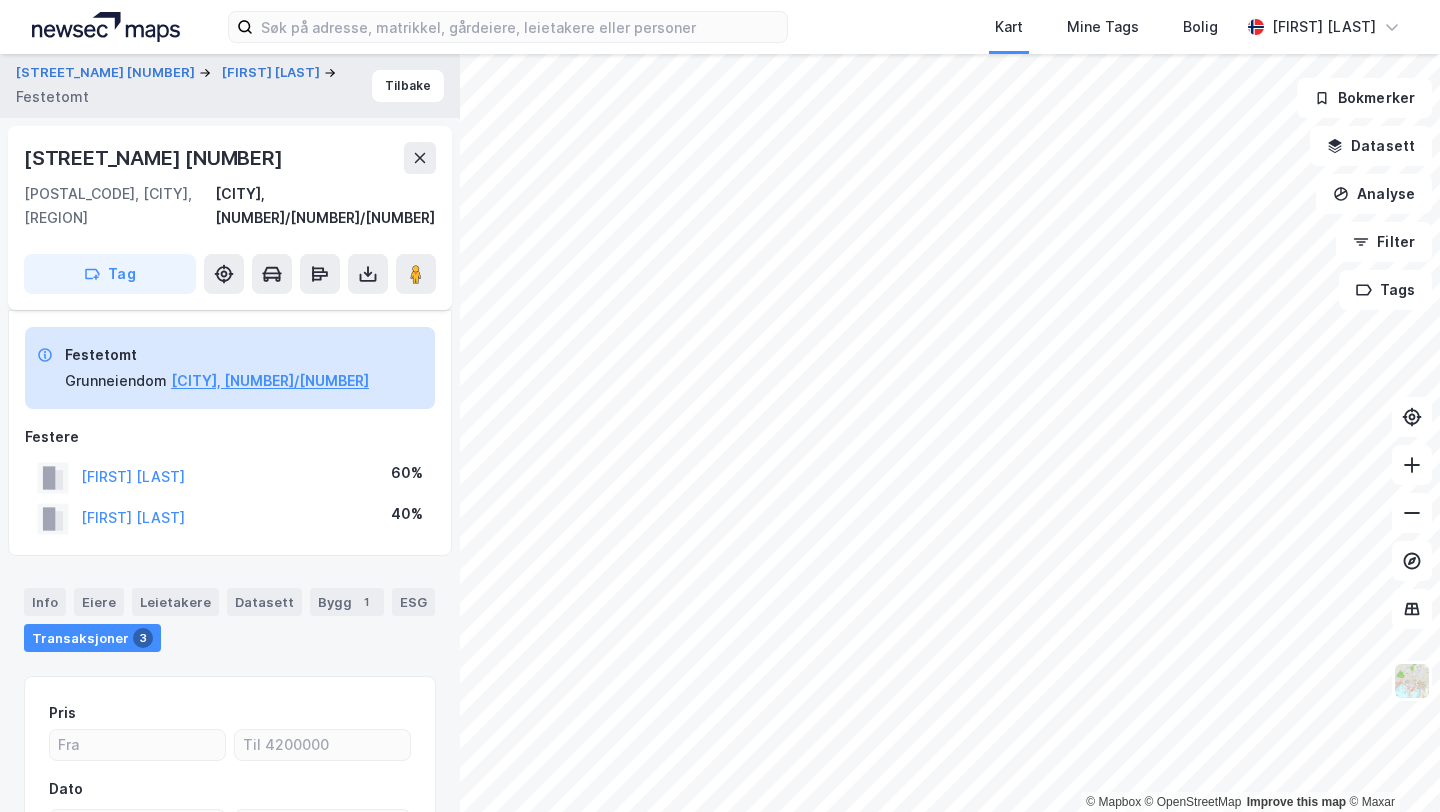 scroll, scrollTop: 214, scrollLeft: 0, axis: vertical 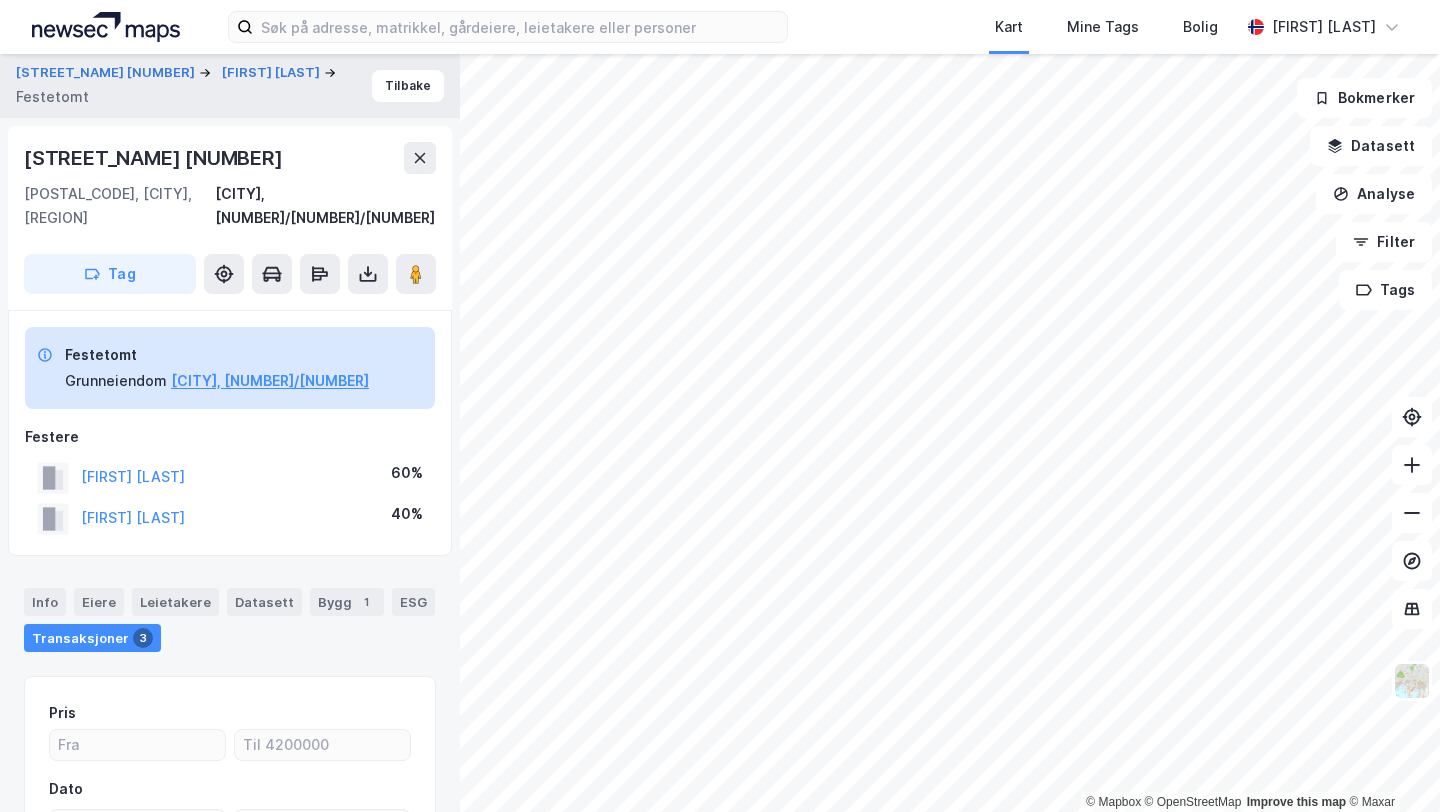 click on "[FIRST] [LAST]" at bounding box center (133, 477) 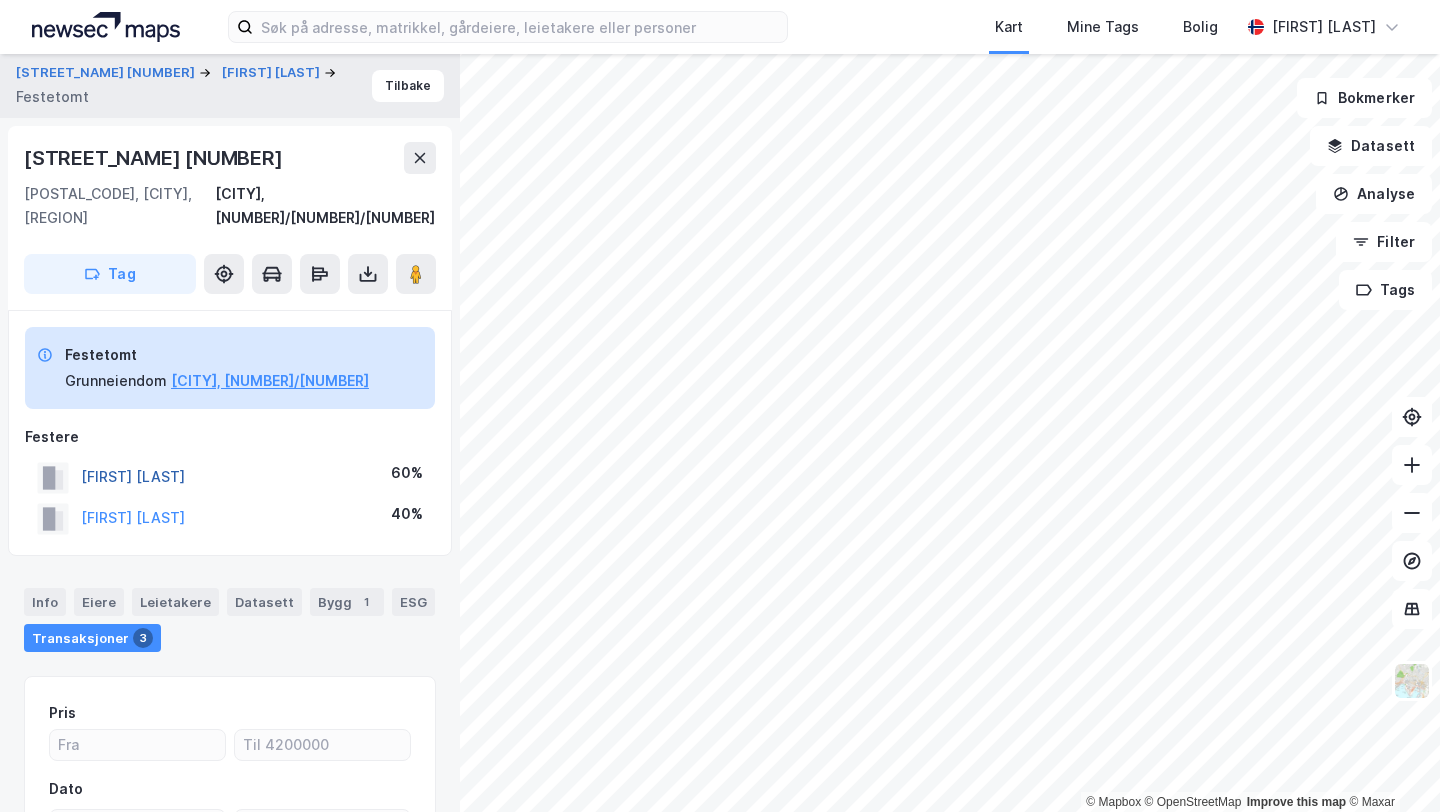 click on "[FIRST] [LAST]" at bounding box center (0, 0) 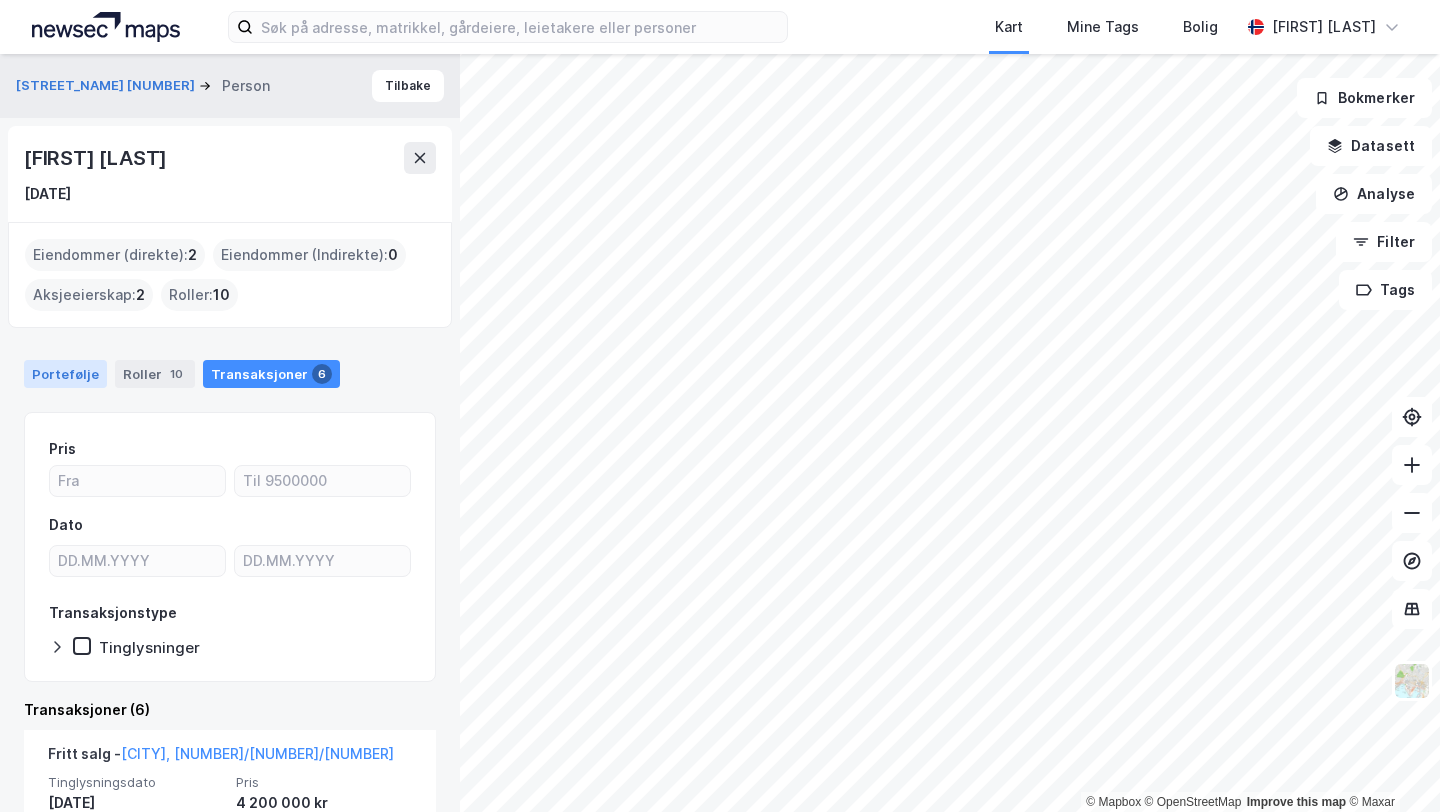 click on "Portefølje" at bounding box center (65, 374) 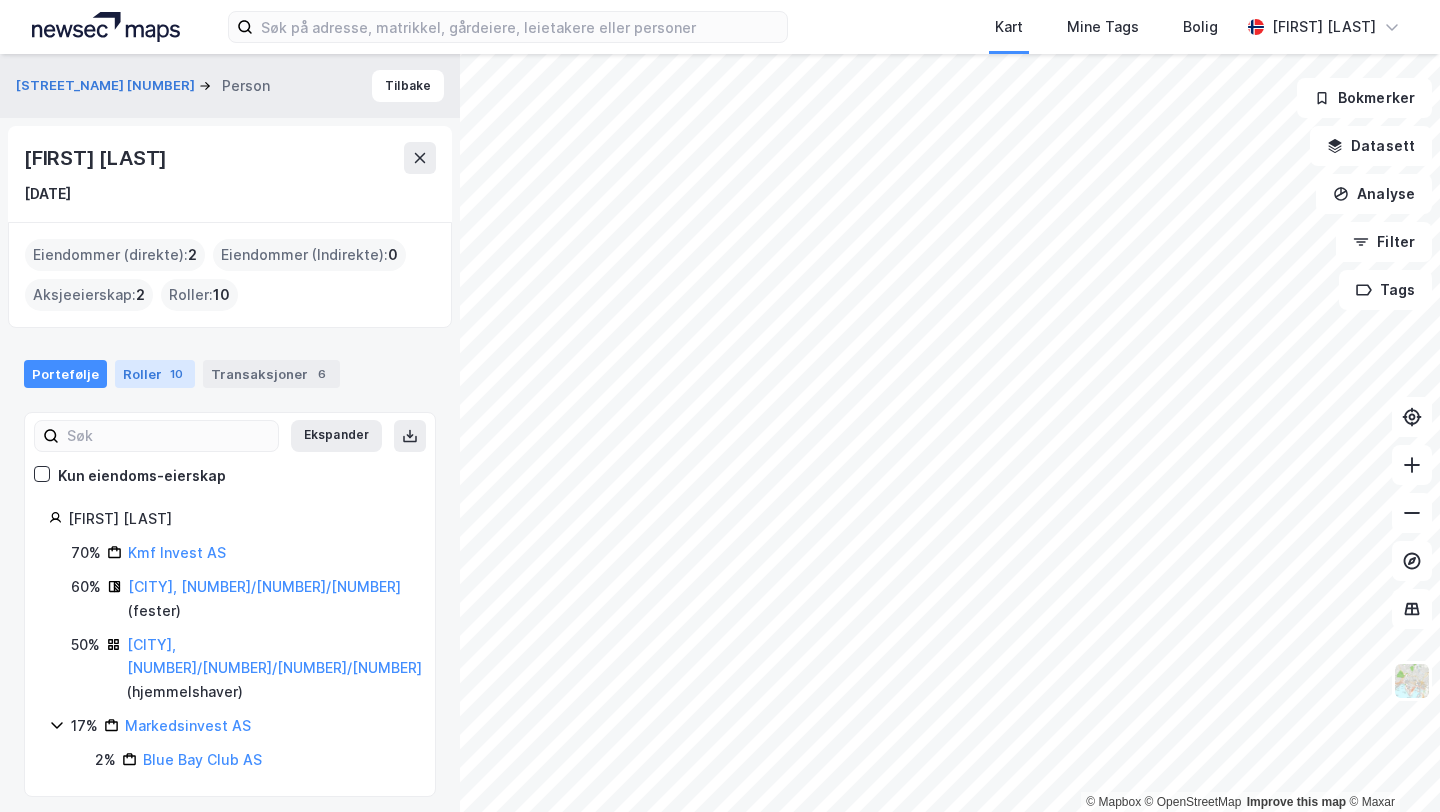 click on "Roller 10" at bounding box center [155, 374] 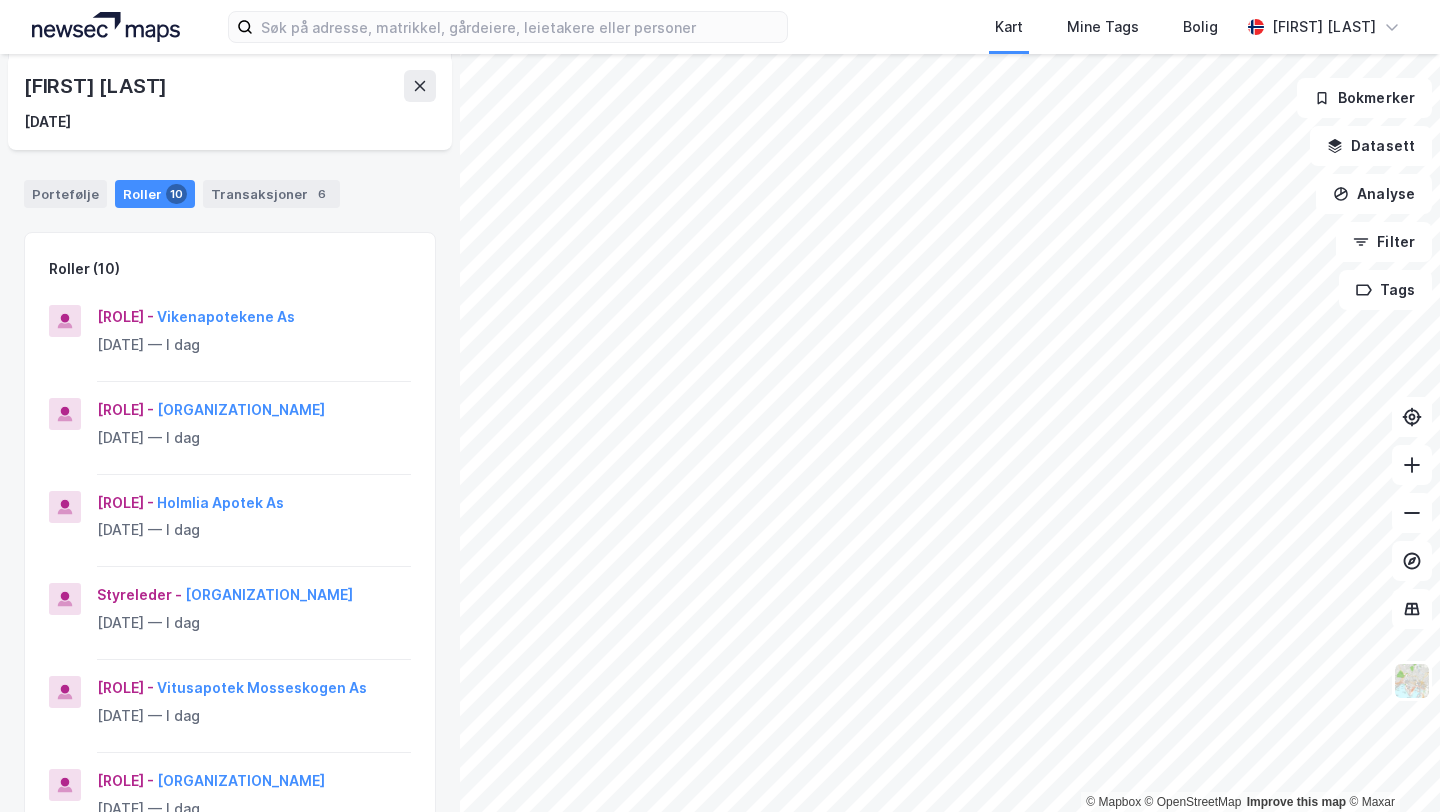 scroll, scrollTop: 177, scrollLeft: 0, axis: vertical 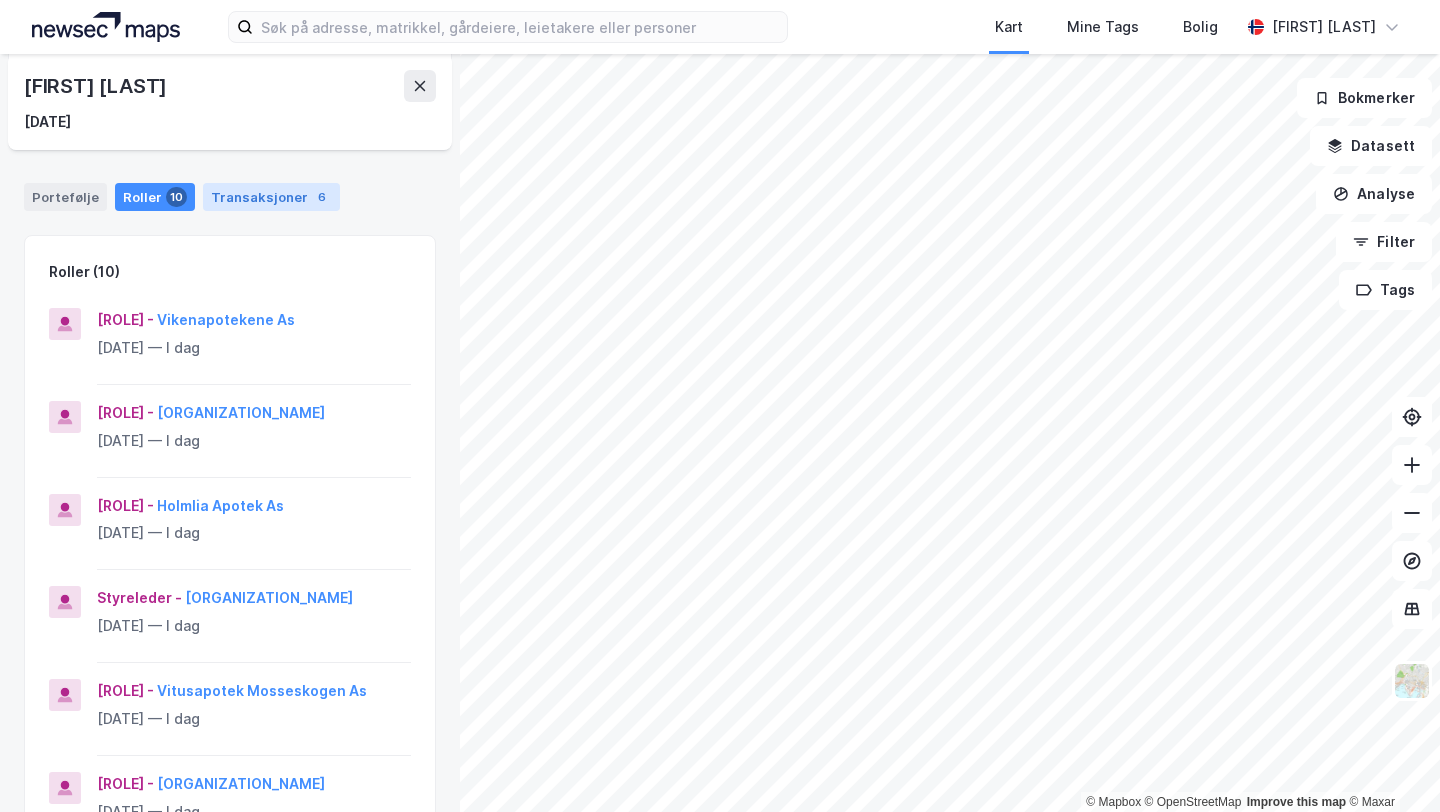 click on "Transaksjoner 6" at bounding box center [271, 197] 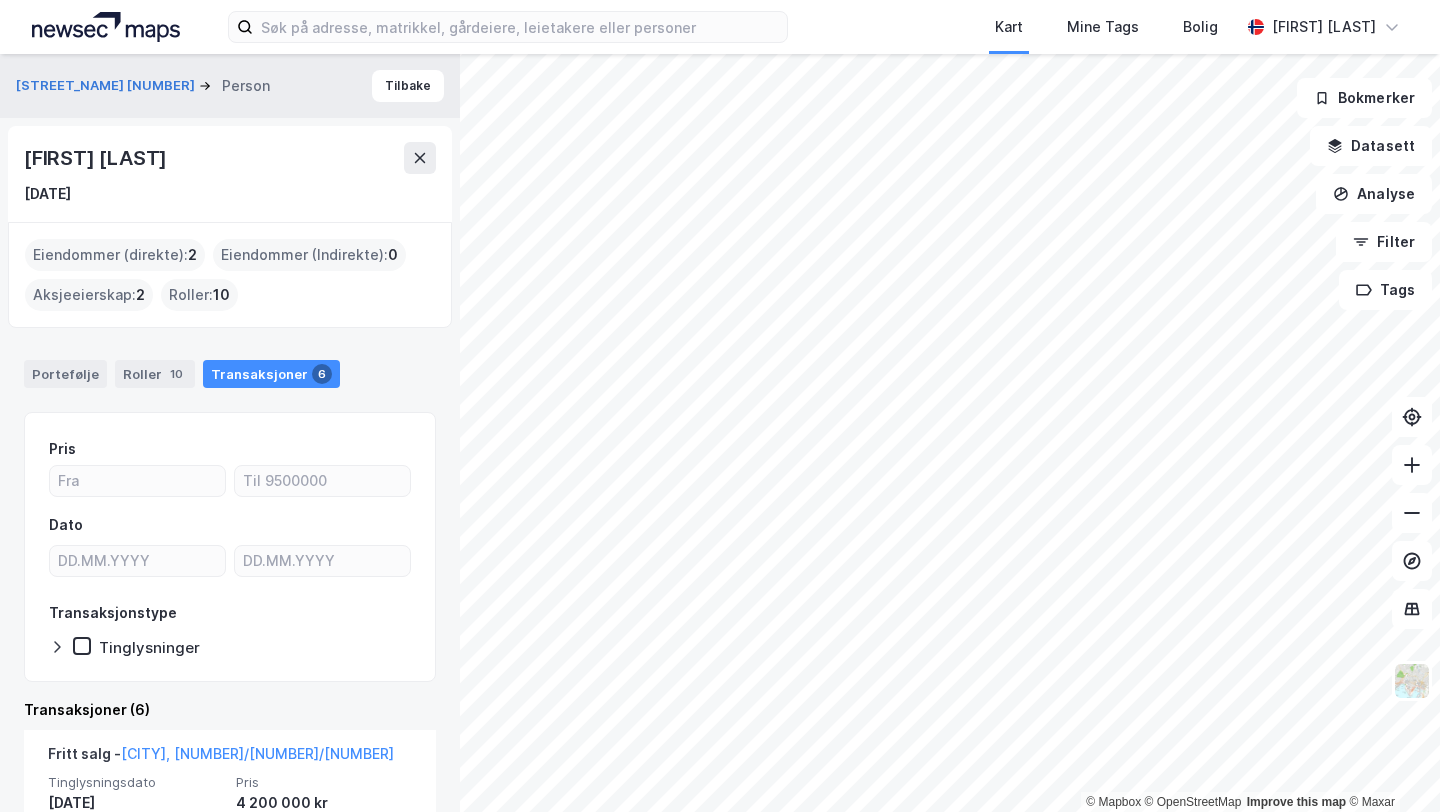 scroll, scrollTop: 403, scrollLeft: 0, axis: vertical 